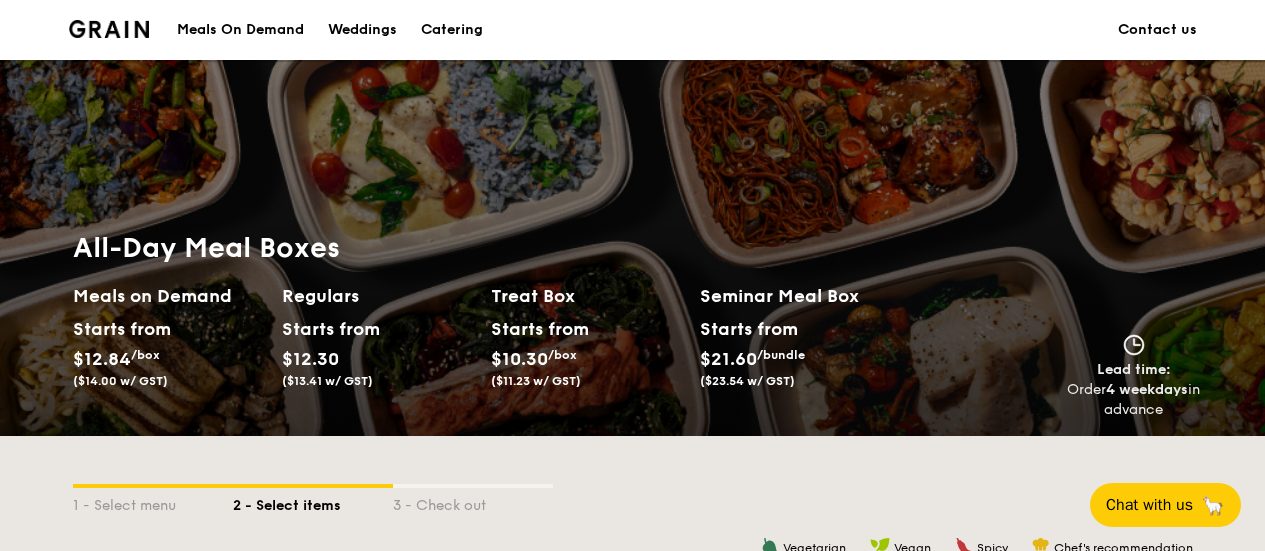scroll, scrollTop: 0, scrollLeft: 0, axis: both 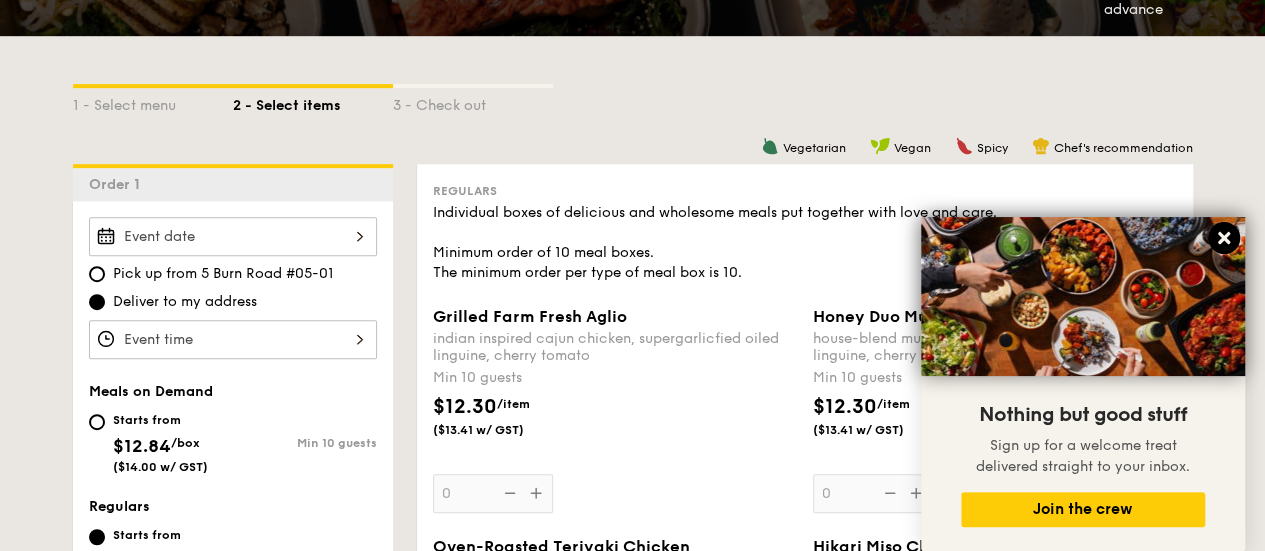 click 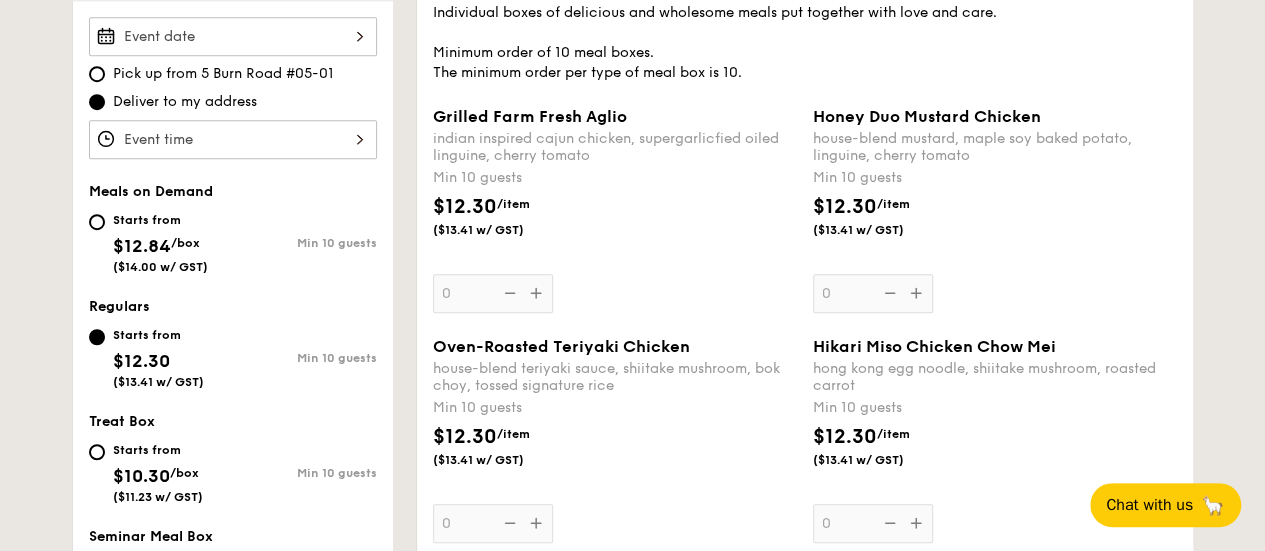 scroll, scrollTop: 500, scrollLeft: 0, axis: vertical 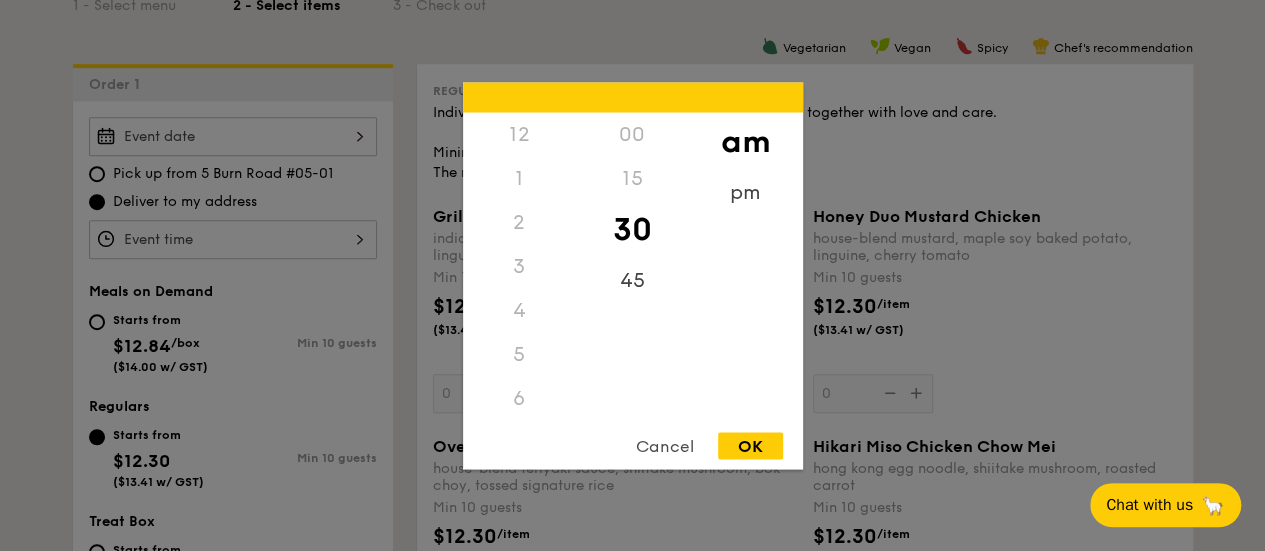 click on "12 1 2 3 4 5 6 7 8 9 10 11   00 15 30 45   am   pm   Cancel   OK" at bounding box center (233, 239) 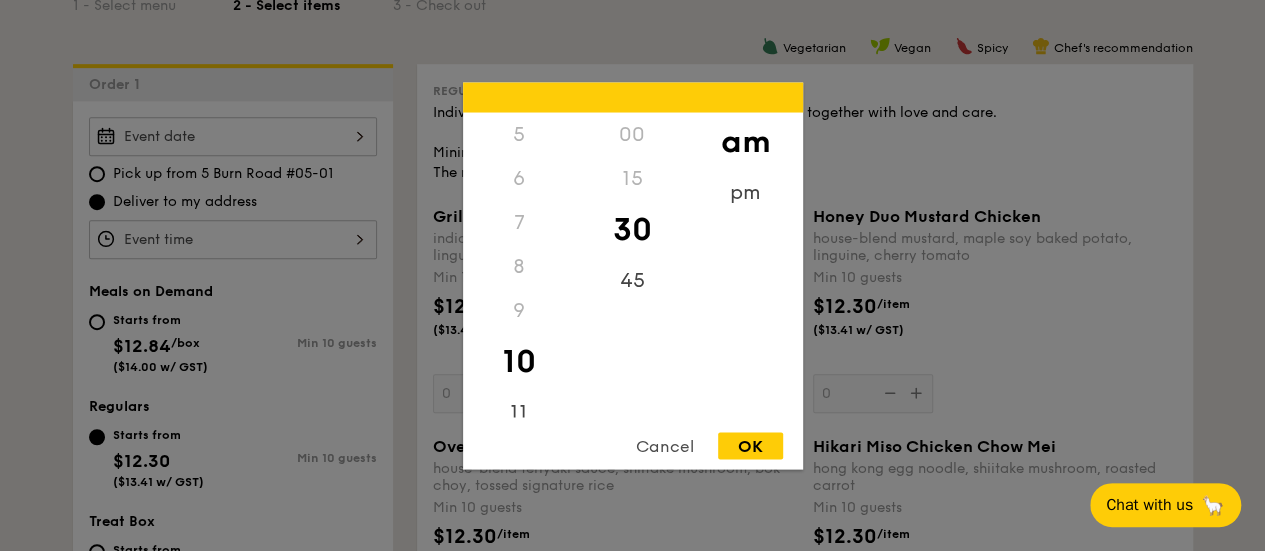 click at bounding box center (632, 275) 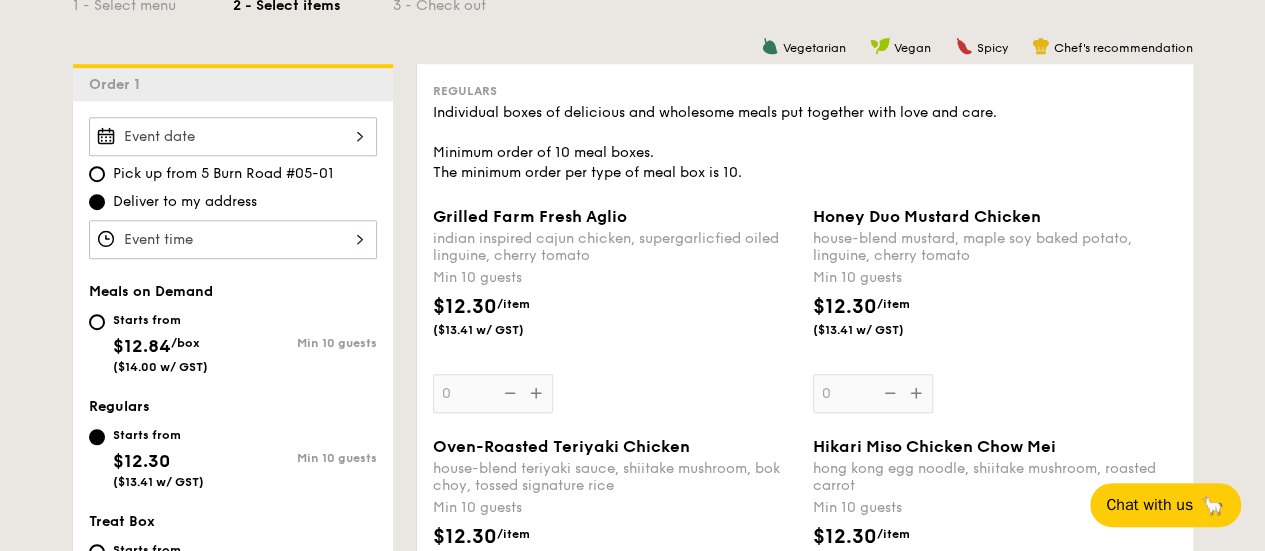 click at bounding box center (233, 136) 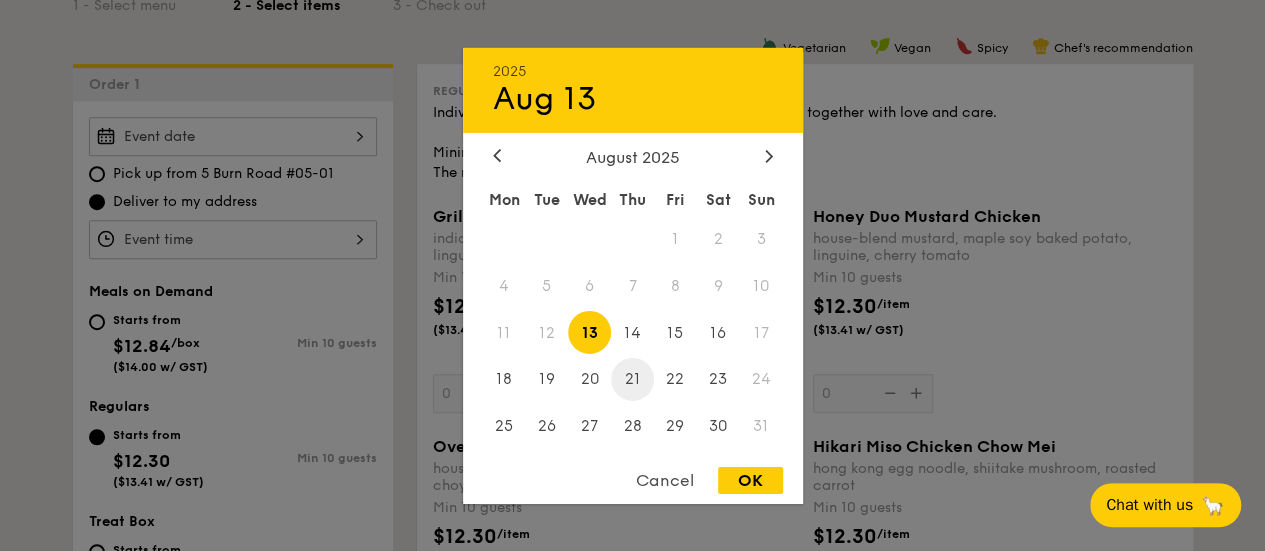 click on "21" at bounding box center (632, 379) 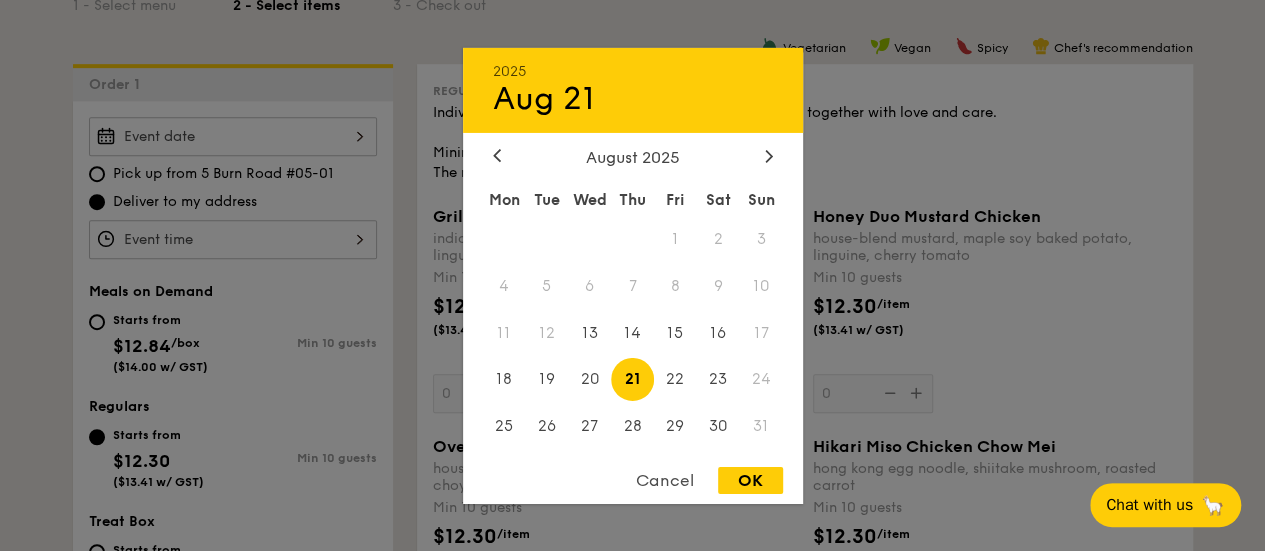 click on "OK" at bounding box center (750, 480) 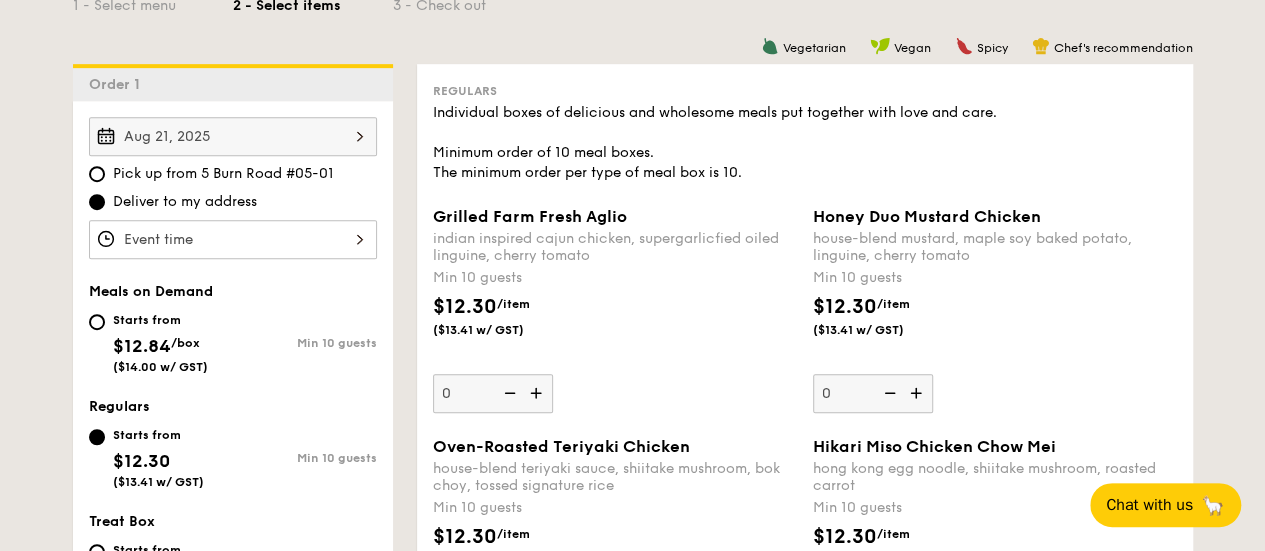 click at bounding box center (233, 239) 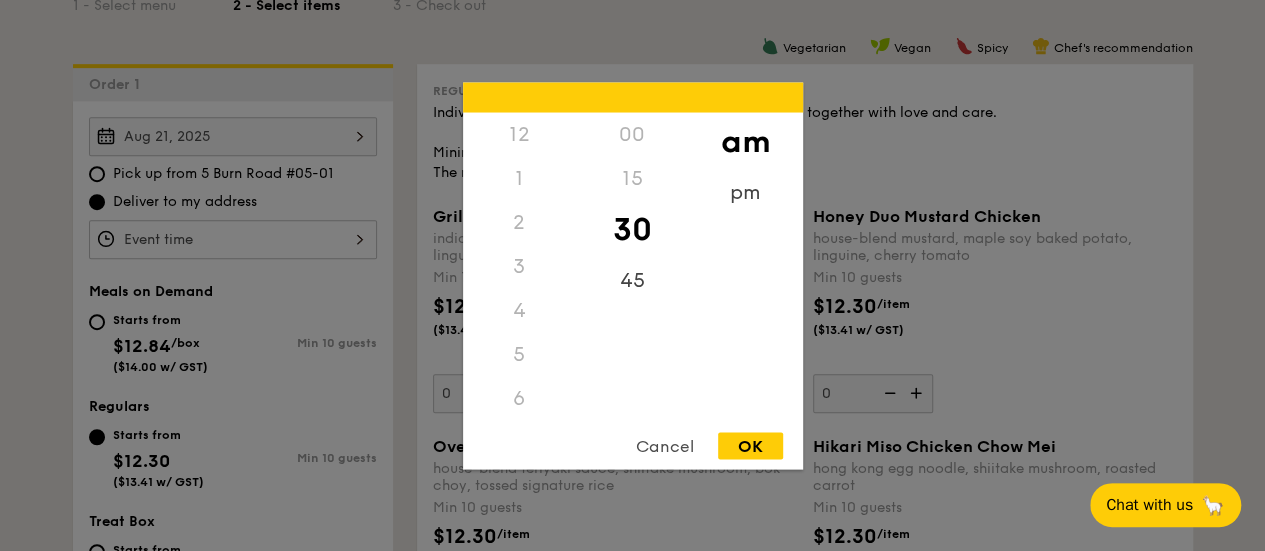 scroll, scrollTop: 220, scrollLeft: 0, axis: vertical 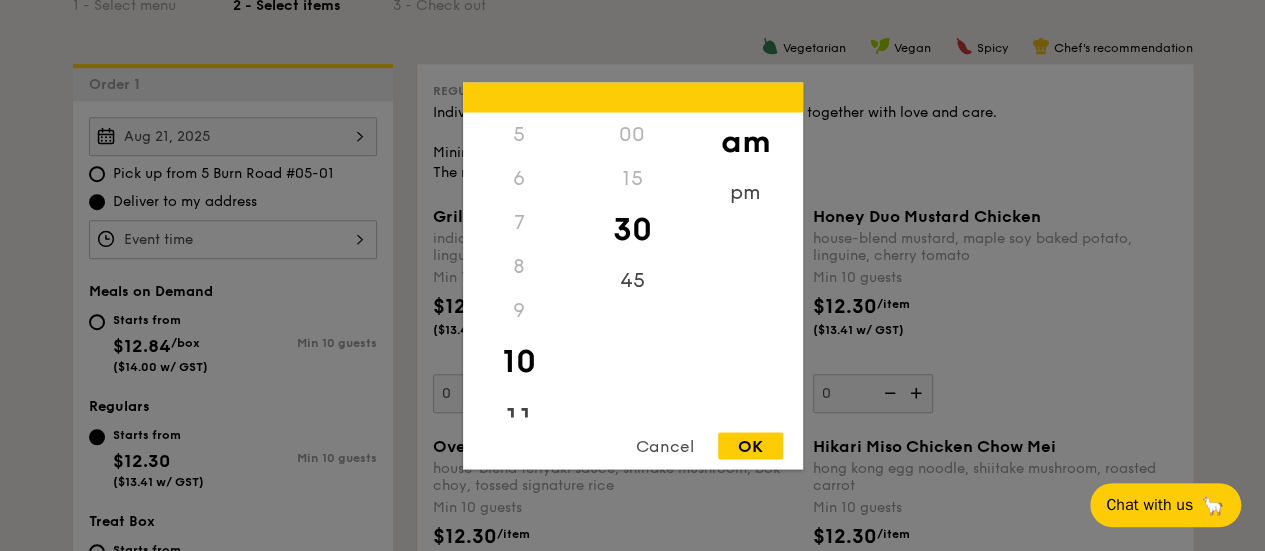 click on "11" at bounding box center [519, 419] 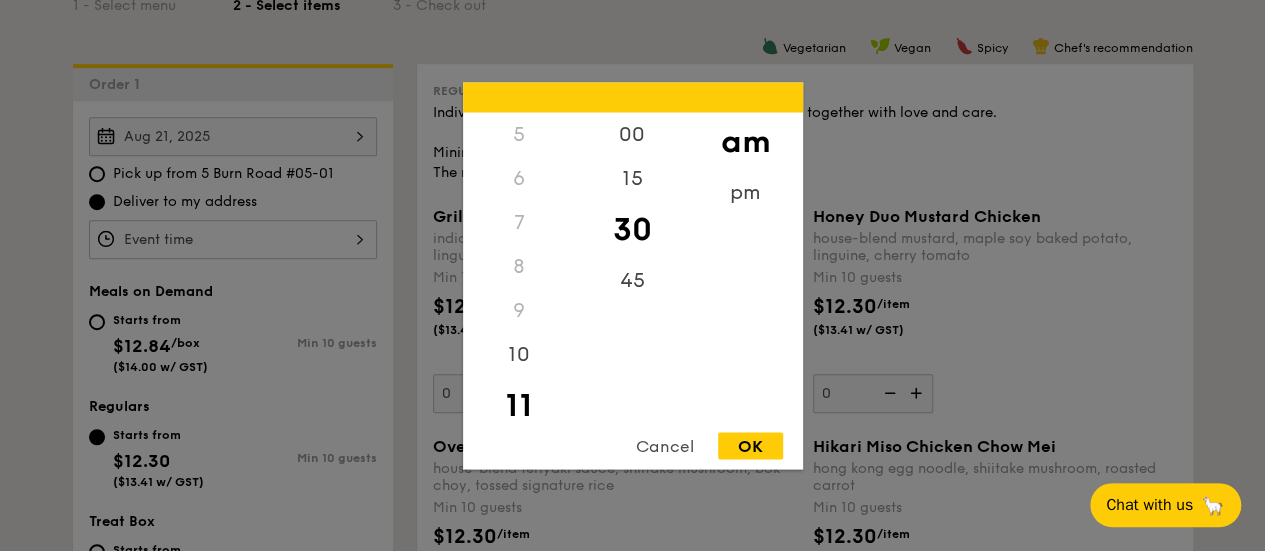 click on "OK" at bounding box center [750, 445] 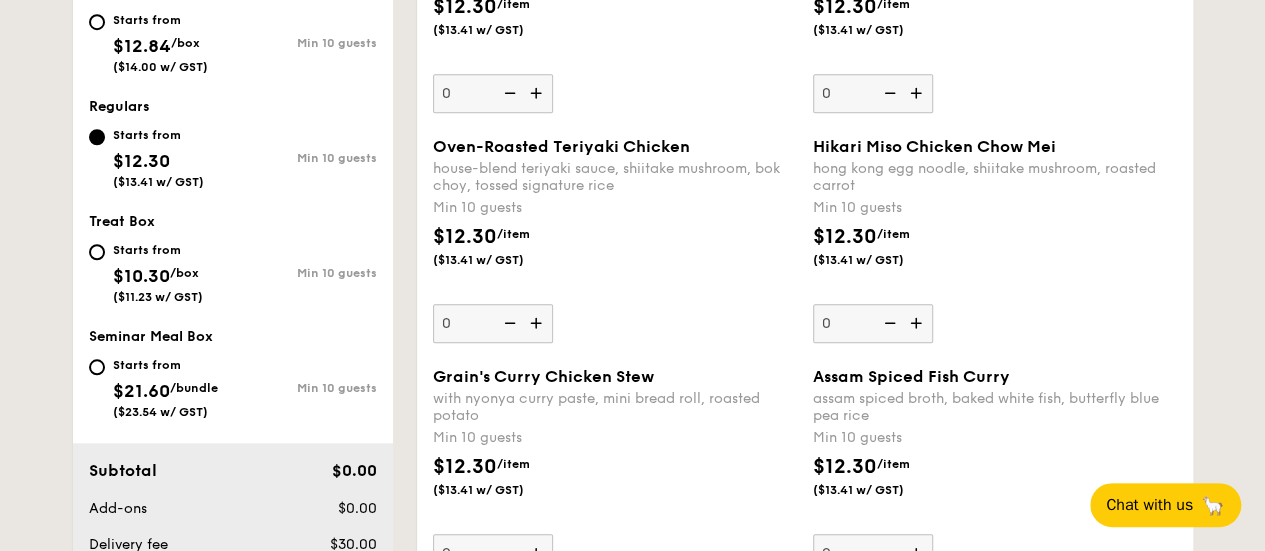 scroll, scrollTop: 500, scrollLeft: 0, axis: vertical 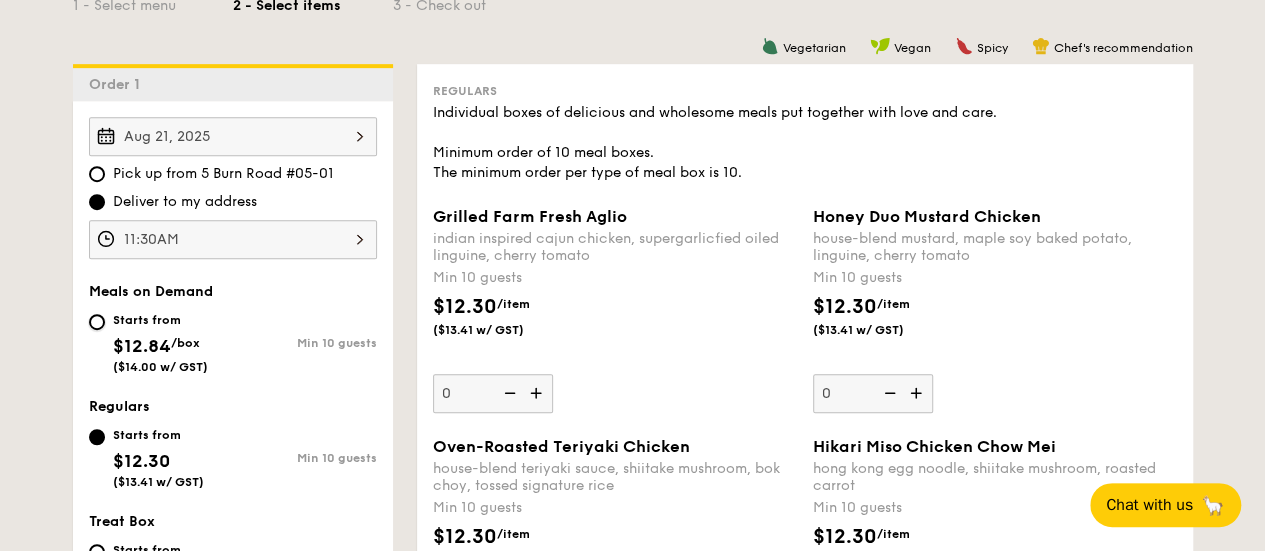 drag, startPoint x: 96, startPoint y: 319, endPoint x: 144, endPoint y: 341, distance: 52.801514 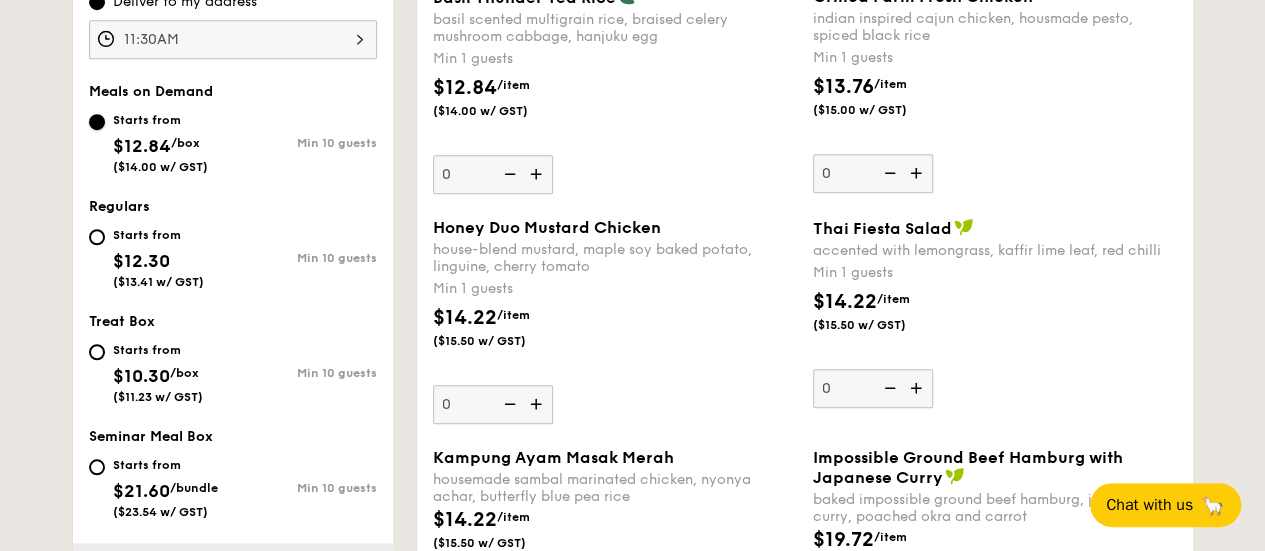 scroll, scrollTop: 1000, scrollLeft: 0, axis: vertical 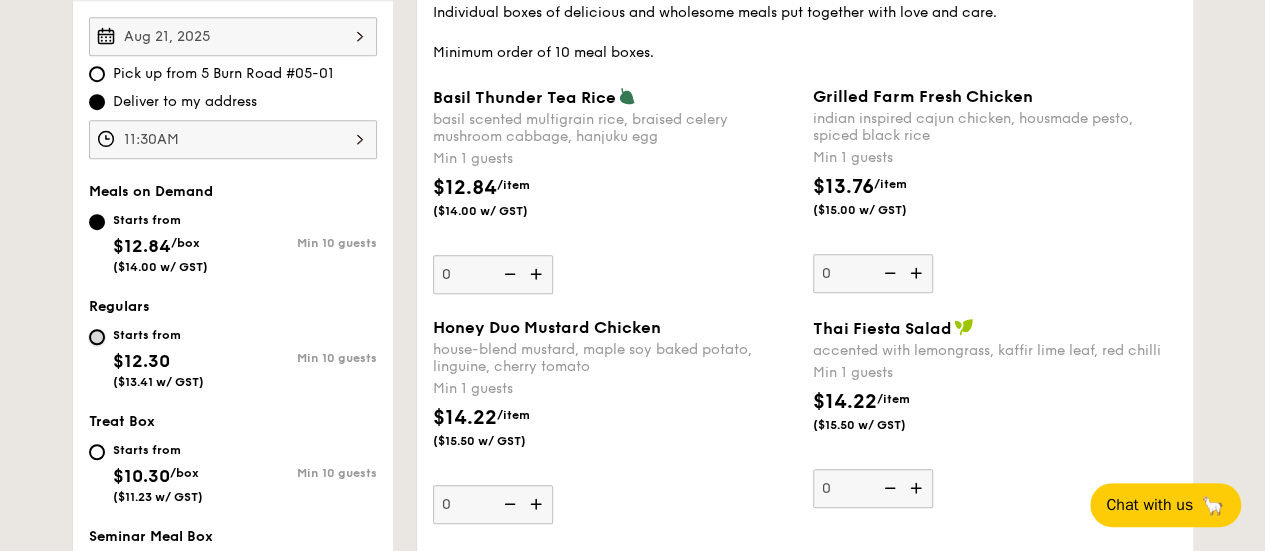 click on "Starts from
$12.30
($13.41 w/ GST)
Min 10 guests" at bounding box center (97, 337) 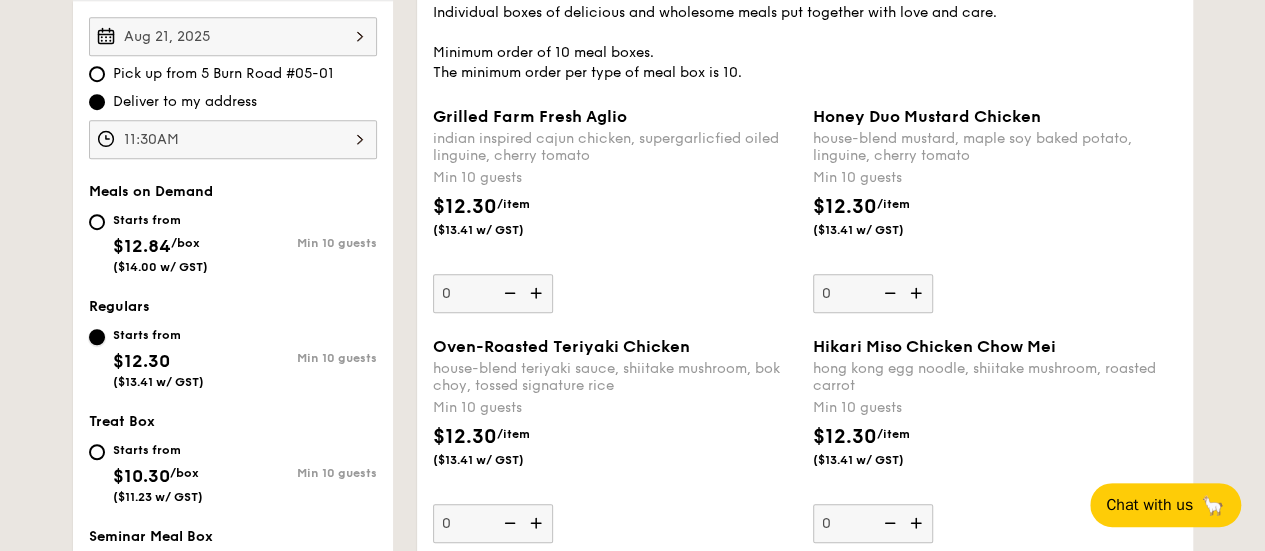 scroll, scrollTop: 700, scrollLeft: 0, axis: vertical 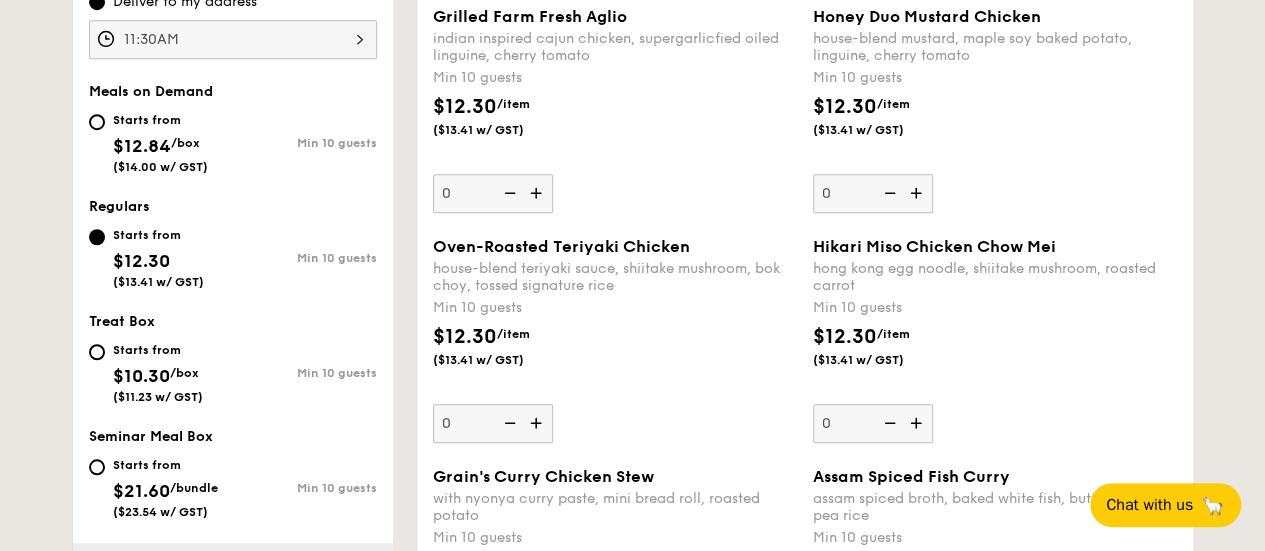 click at bounding box center (538, 423) 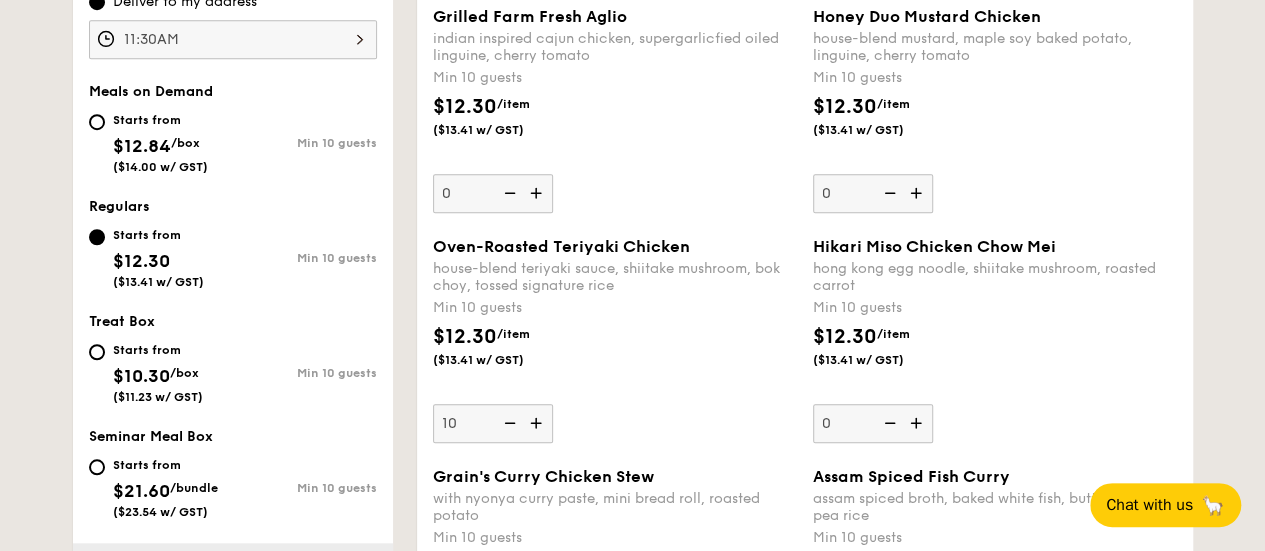 click at bounding box center (538, 423) 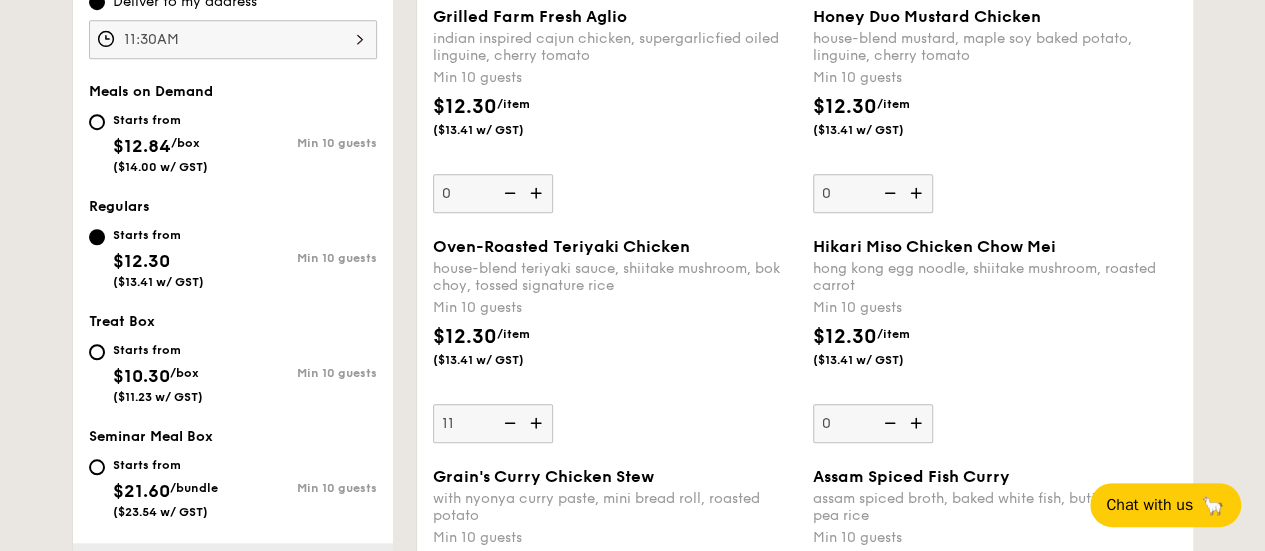 click at bounding box center [538, 423] 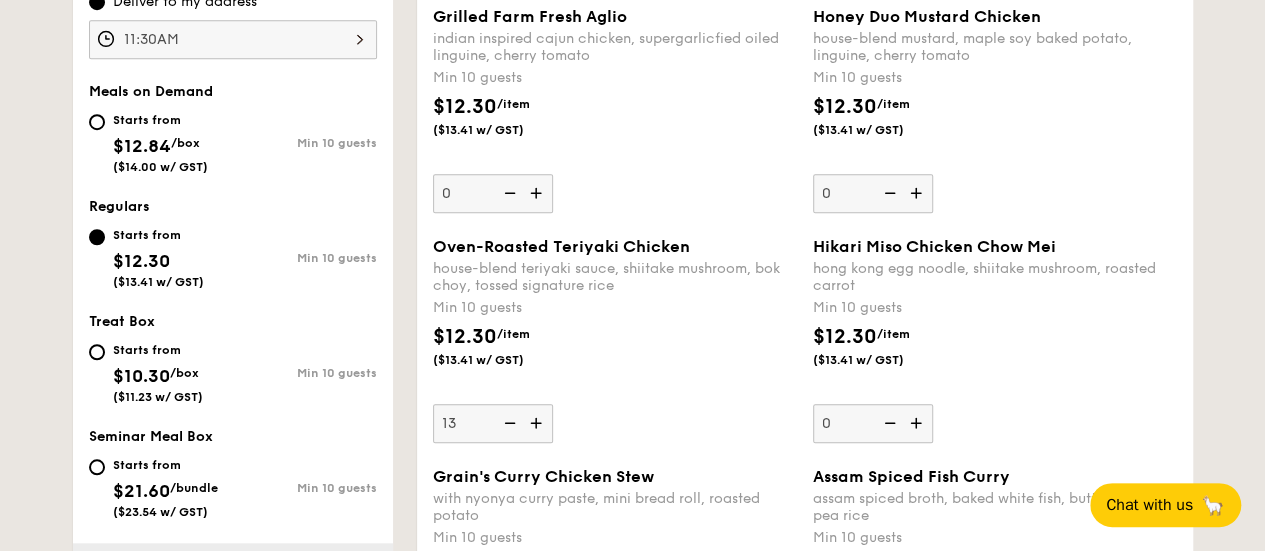 click at bounding box center (538, 423) 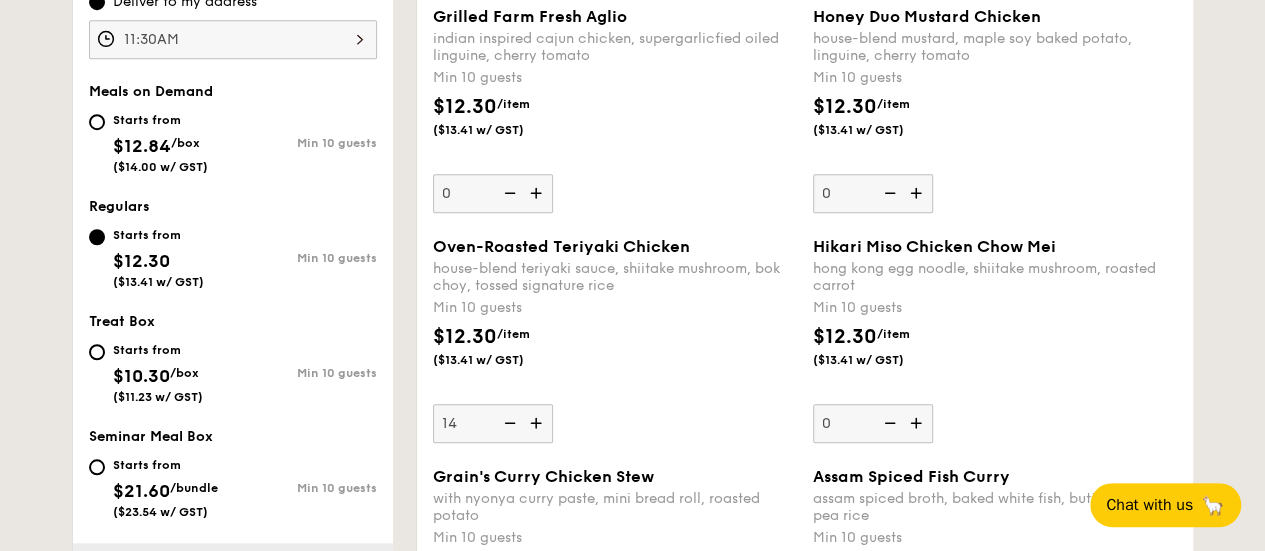 click at bounding box center (538, 423) 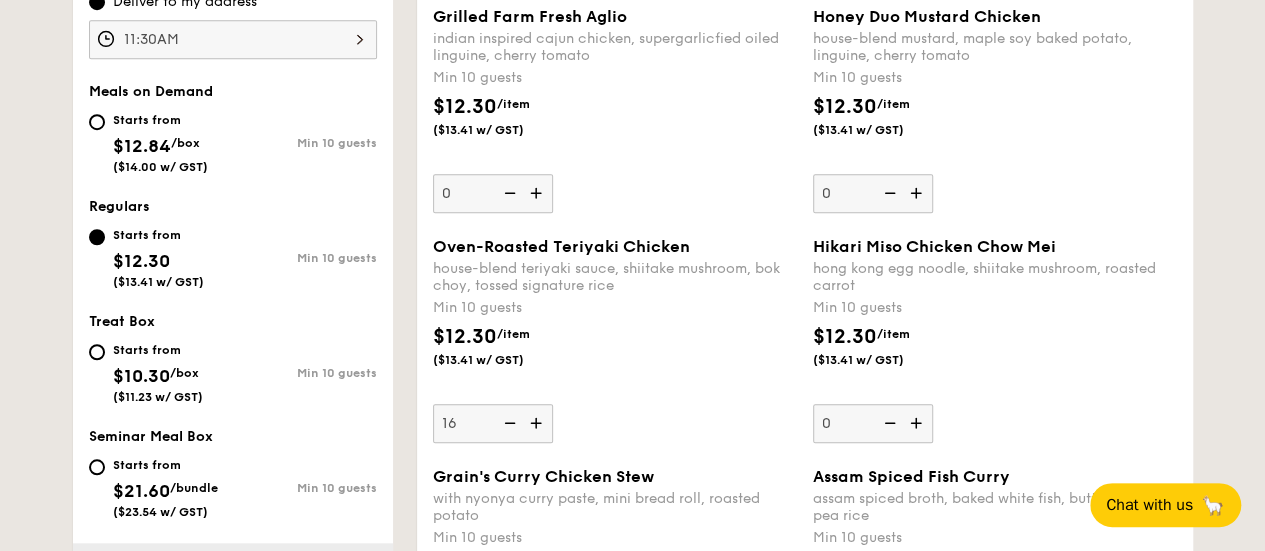 click at bounding box center (538, 423) 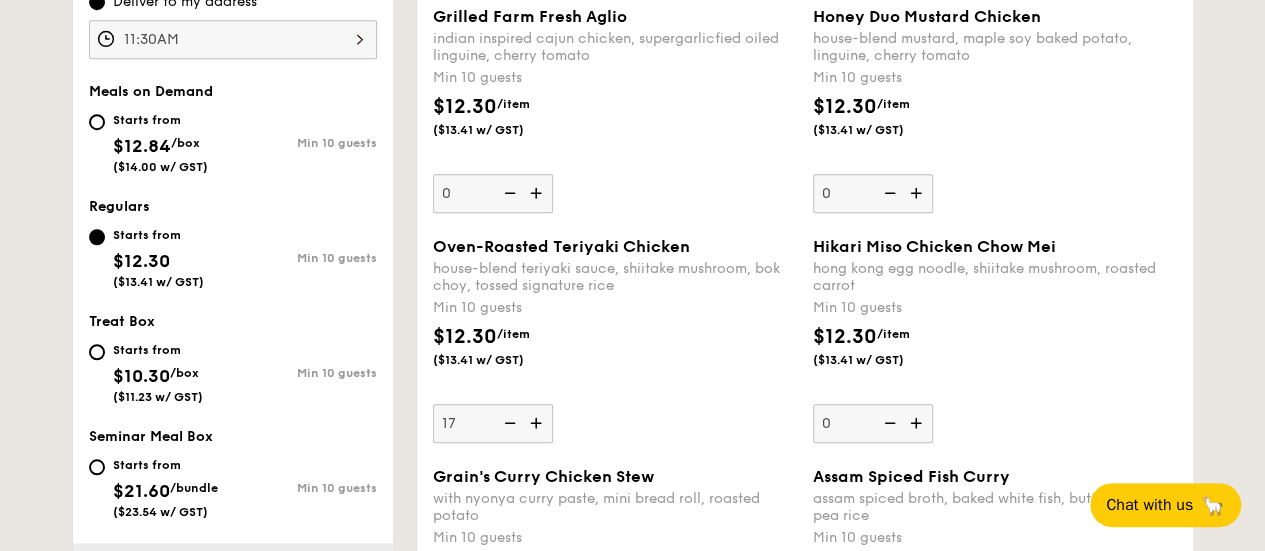 click at bounding box center [508, 423] 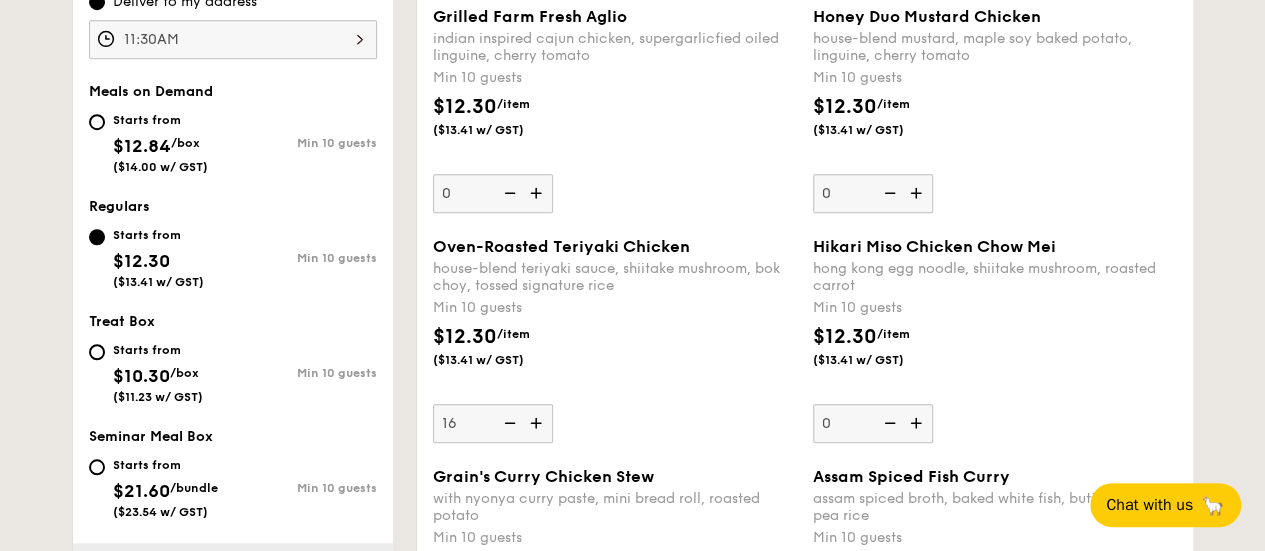 click at bounding box center (508, 423) 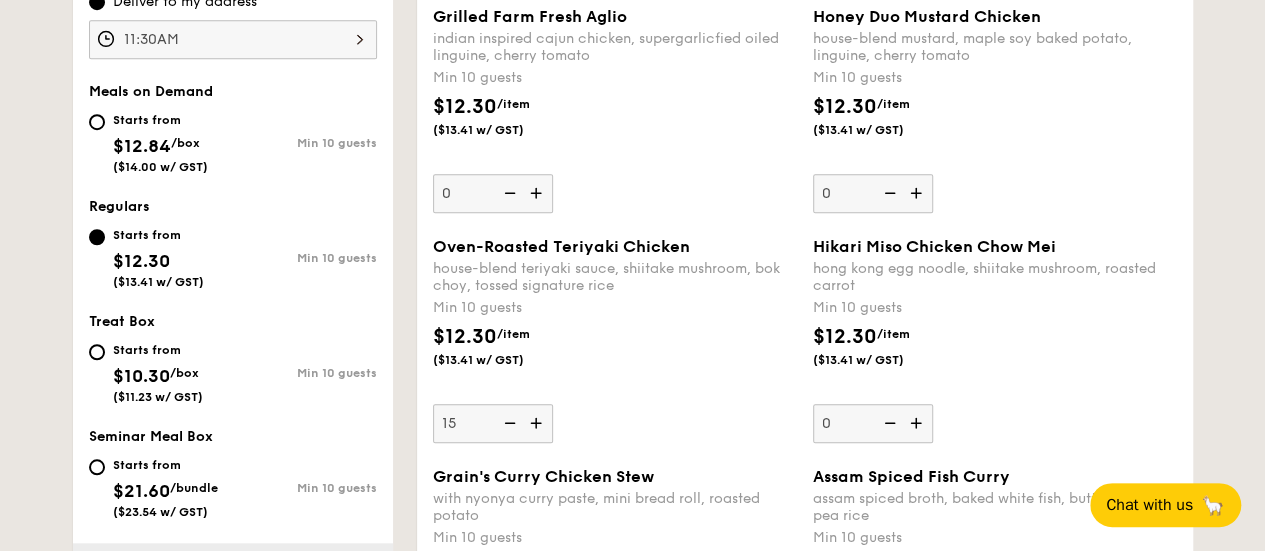 click at bounding box center (508, 423) 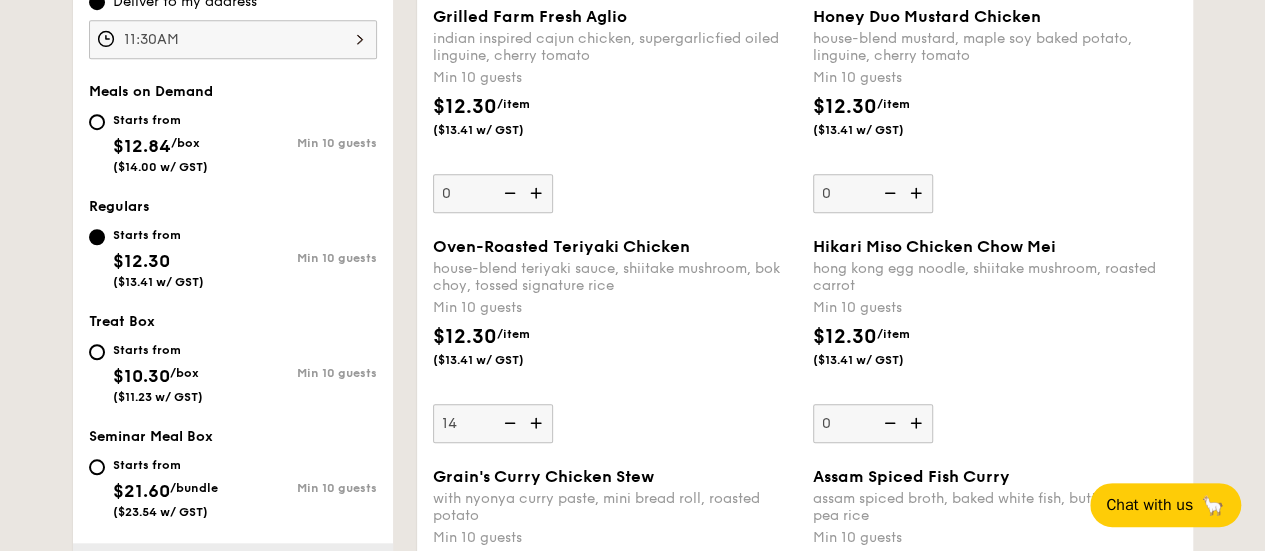 click at bounding box center [508, 423] 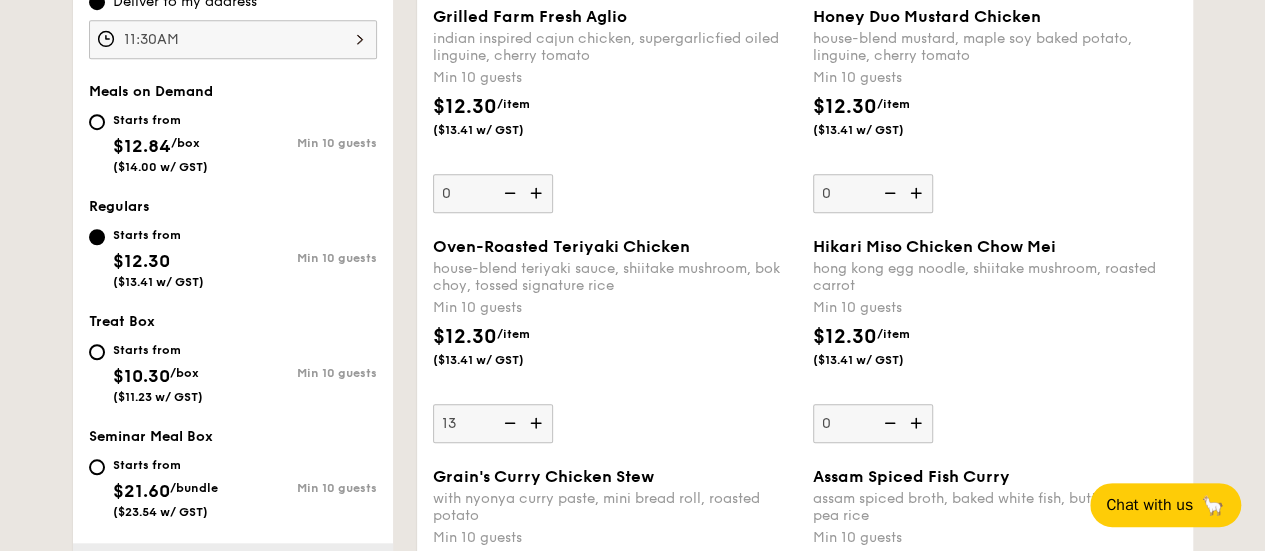 click at bounding box center (508, 423) 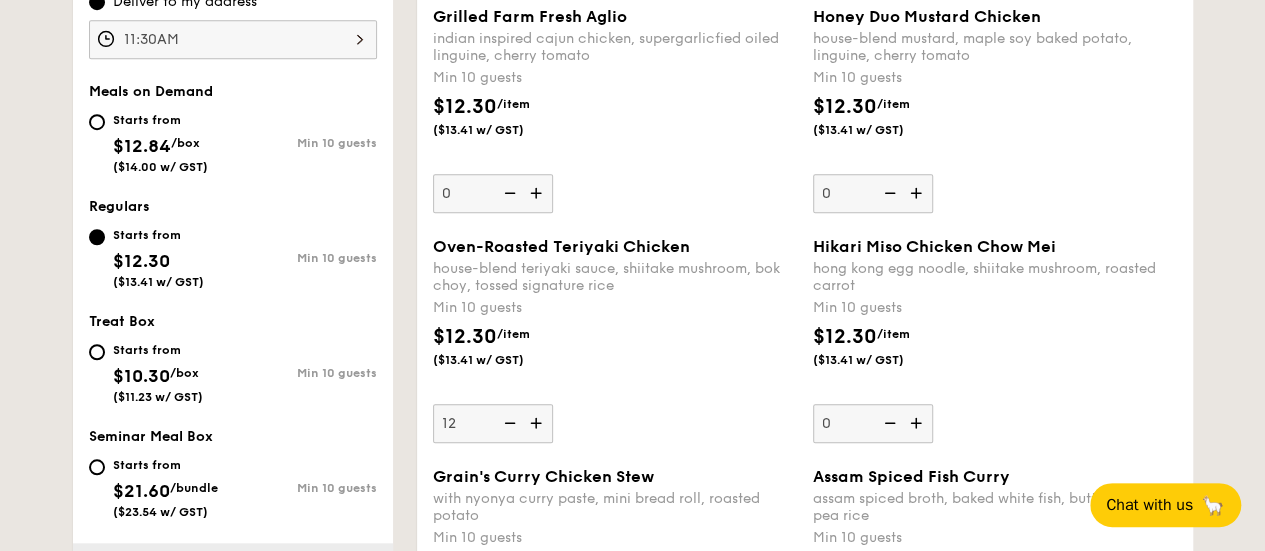 click at bounding box center [508, 423] 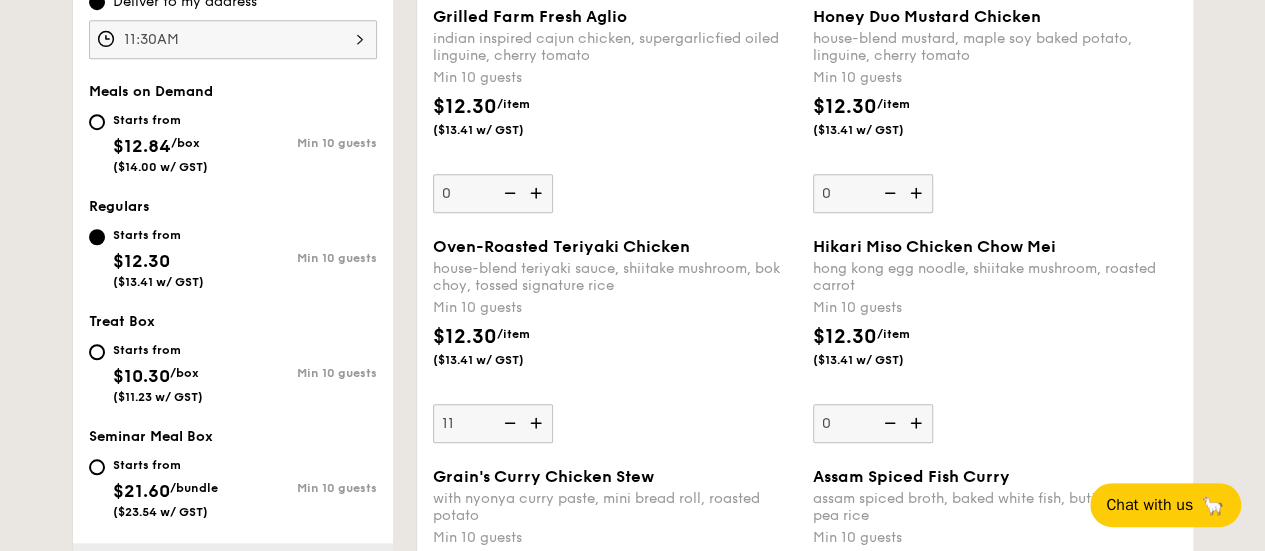 click at bounding box center [508, 423] 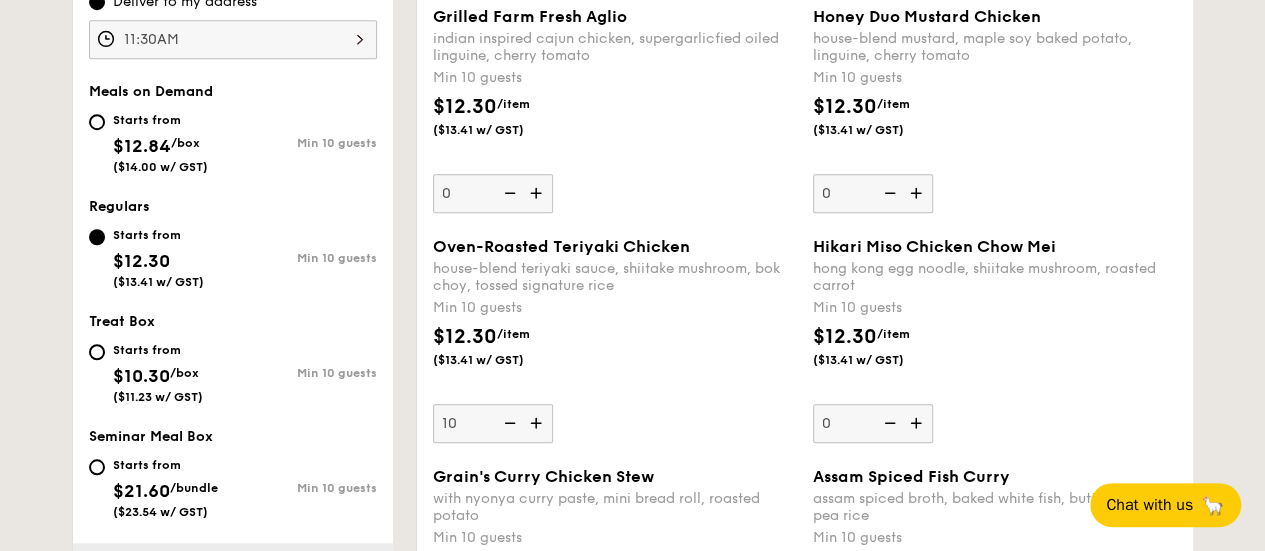 click at bounding box center (508, 423) 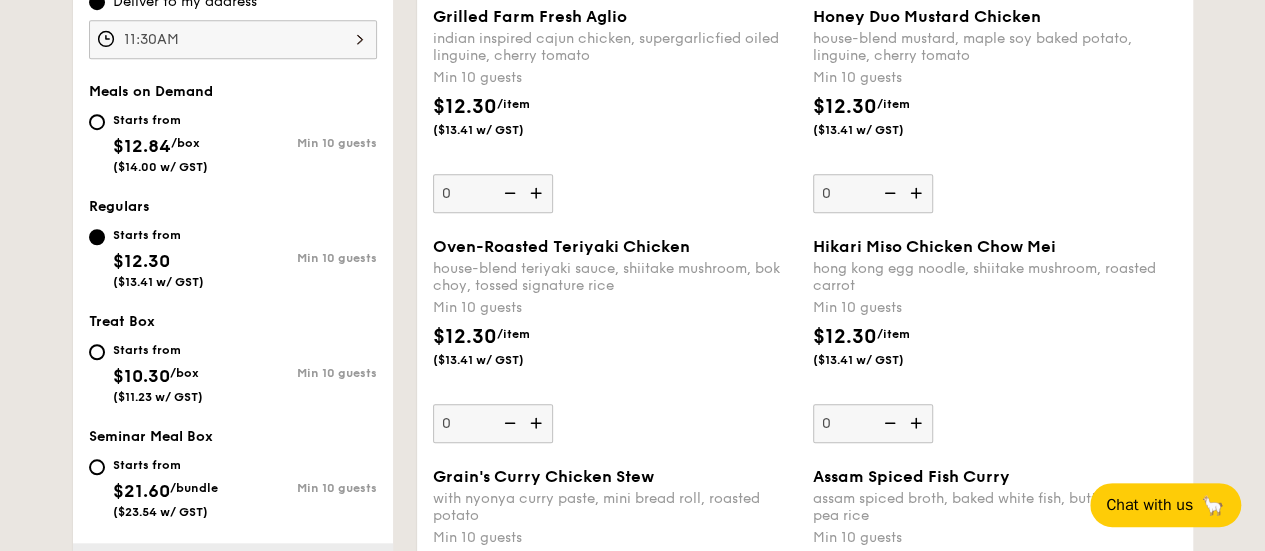 click at bounding box center [538, 423] 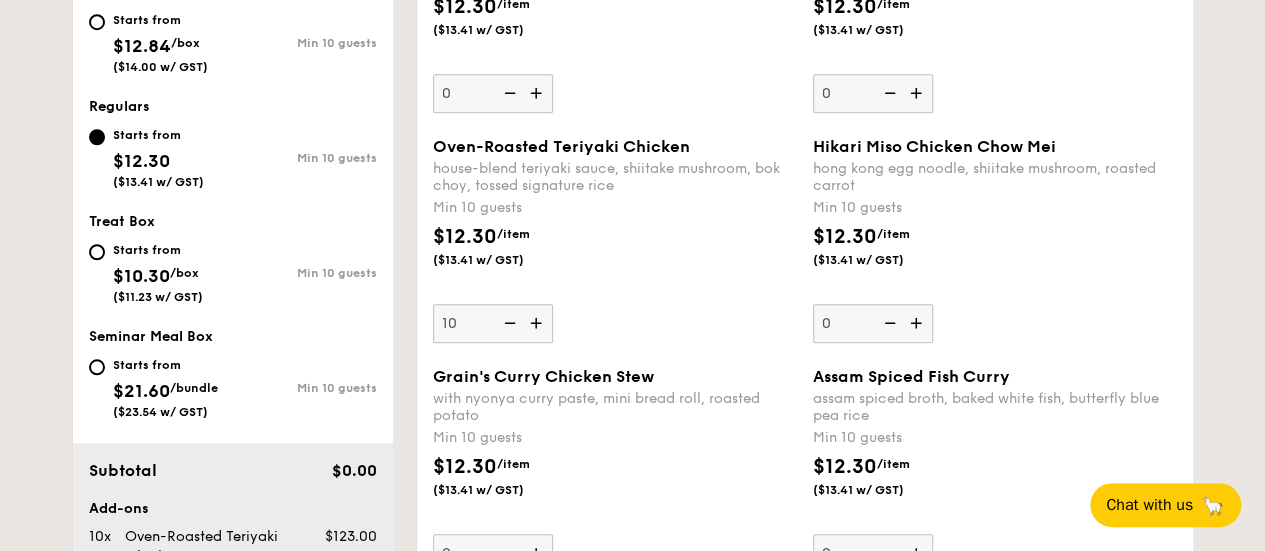 scroll, scrollTop: 500, scrollLeft: 0, axis: vertical 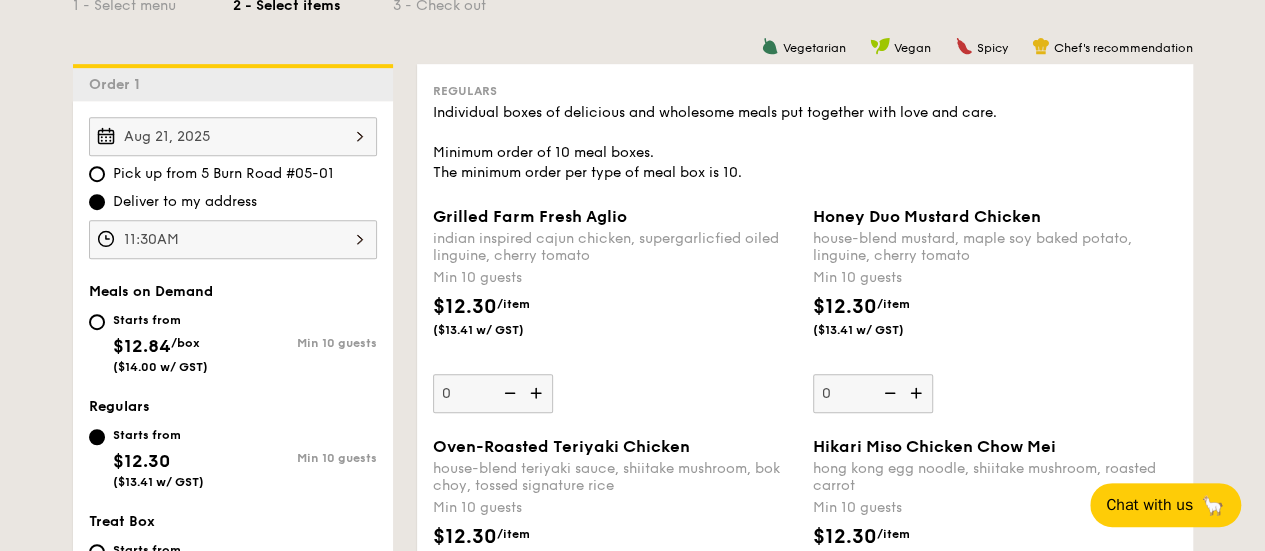 click at bounding box center (538, 393) 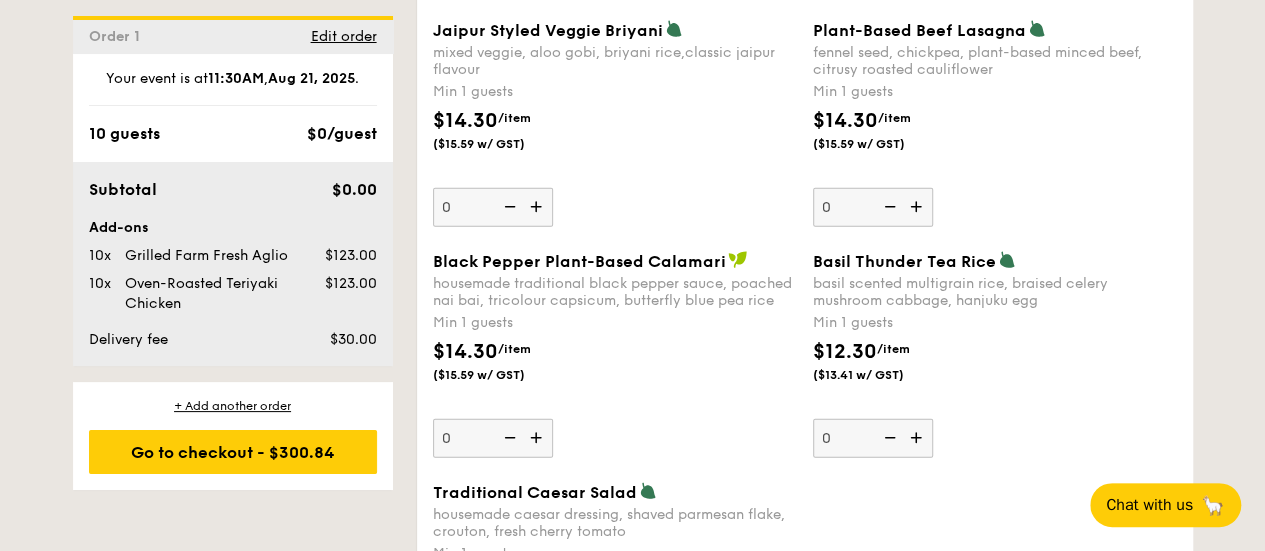 scroll, scrollTop: 2200, scrollLeft: 0, axis: vertical 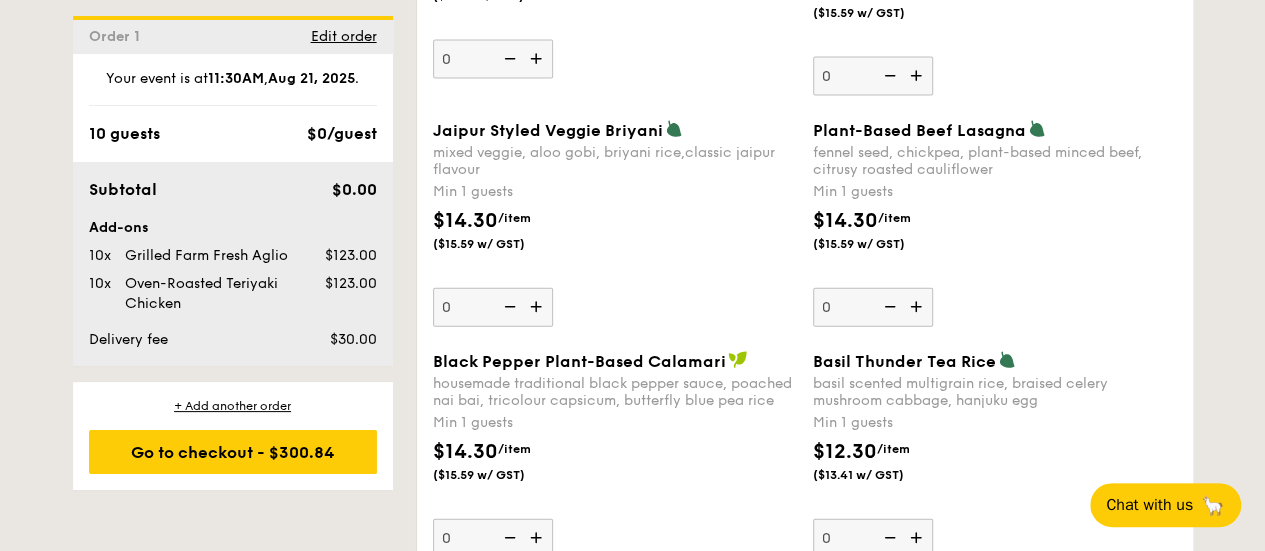 click at bounding box center (538, 307) 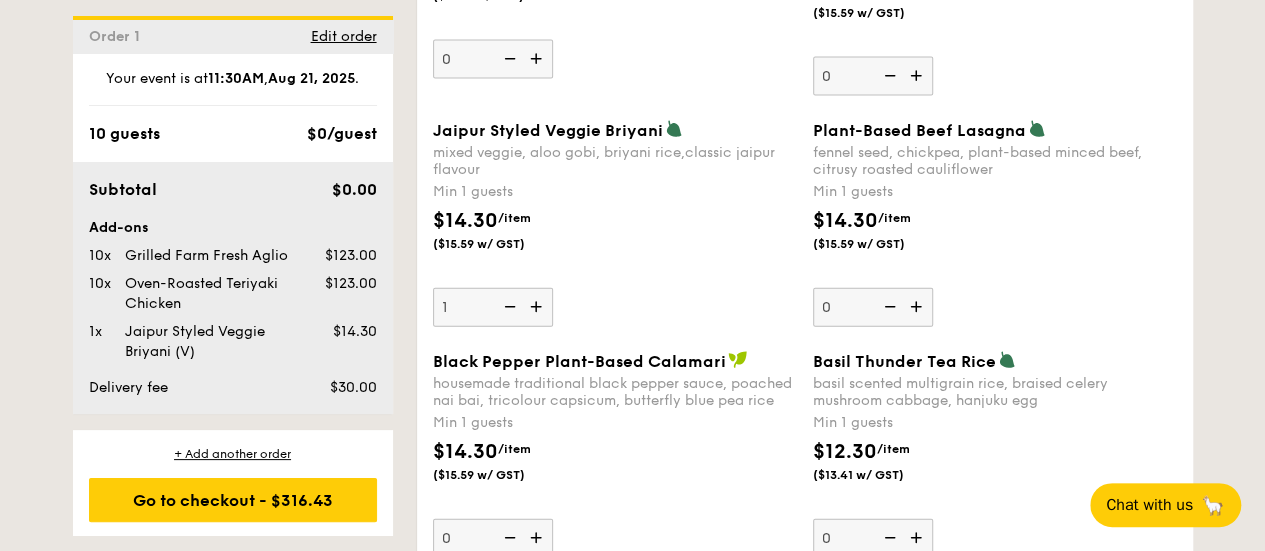 click at bounding box center [538, 307] 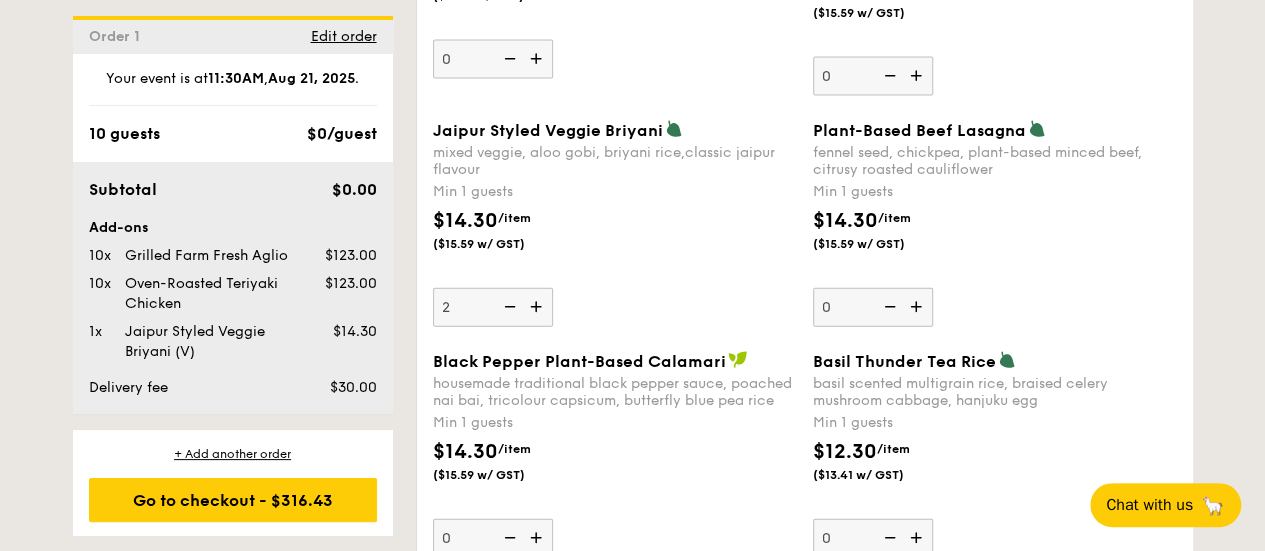 click at bounding box center [538, 307] 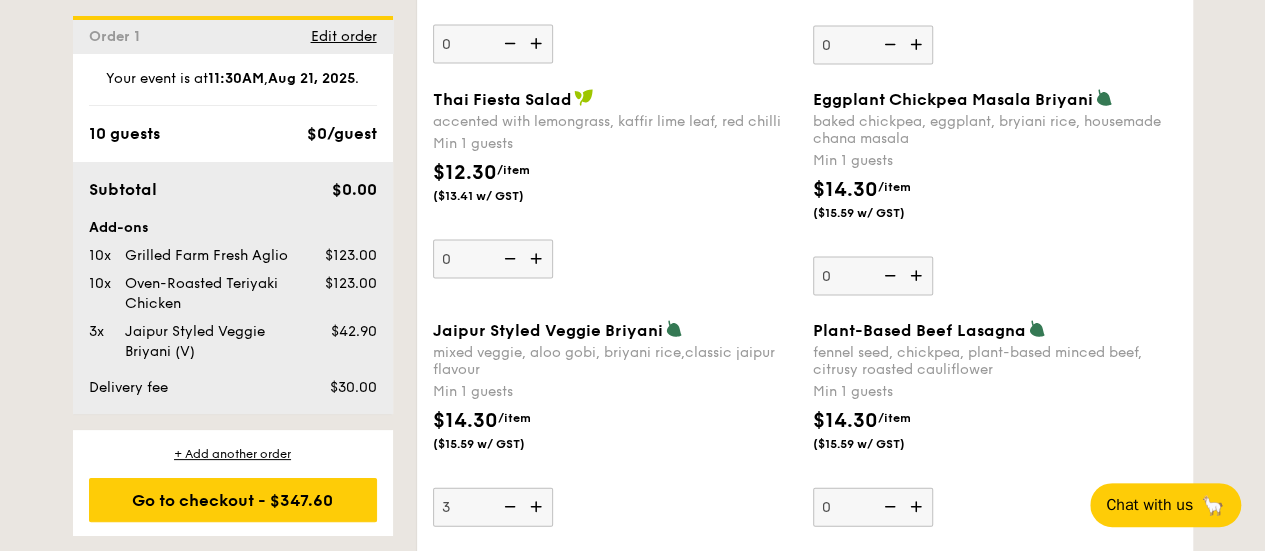 scroll, scrollTop: 2100, scrollLeft: 0, axis: vertical 